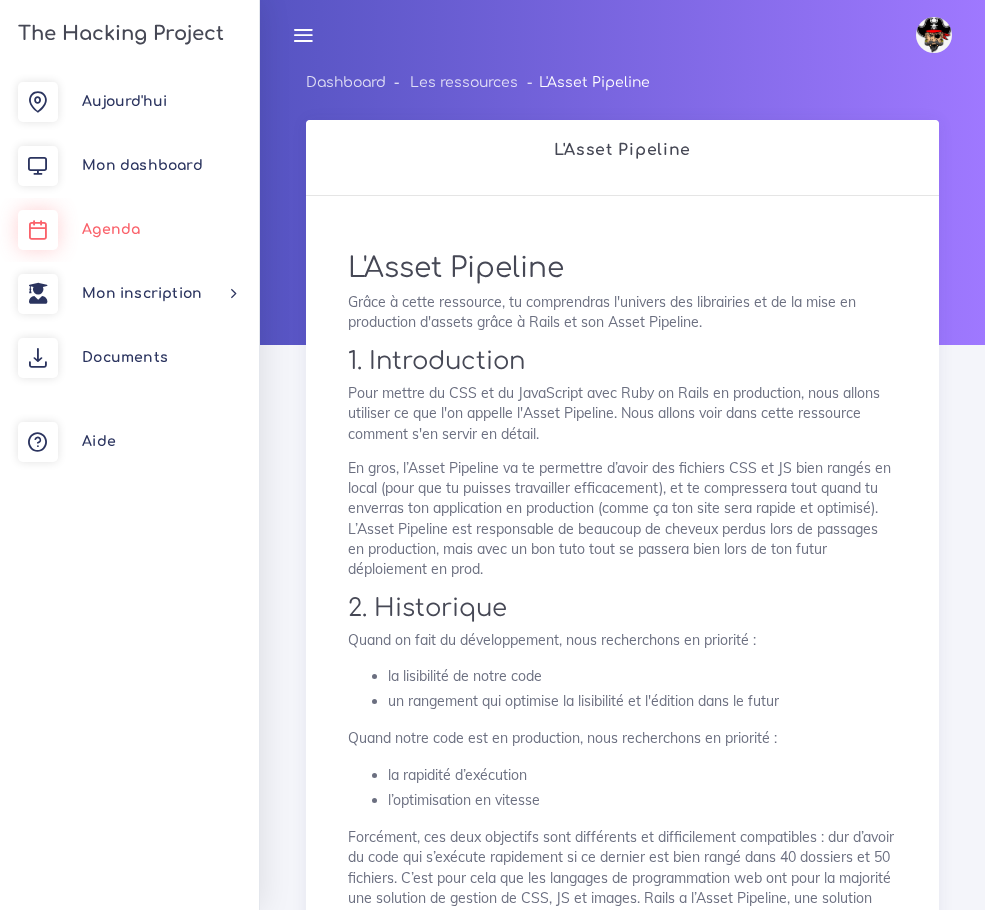 scroll, scrollTop: 13984, scrollLeft: 0, axis: vertical 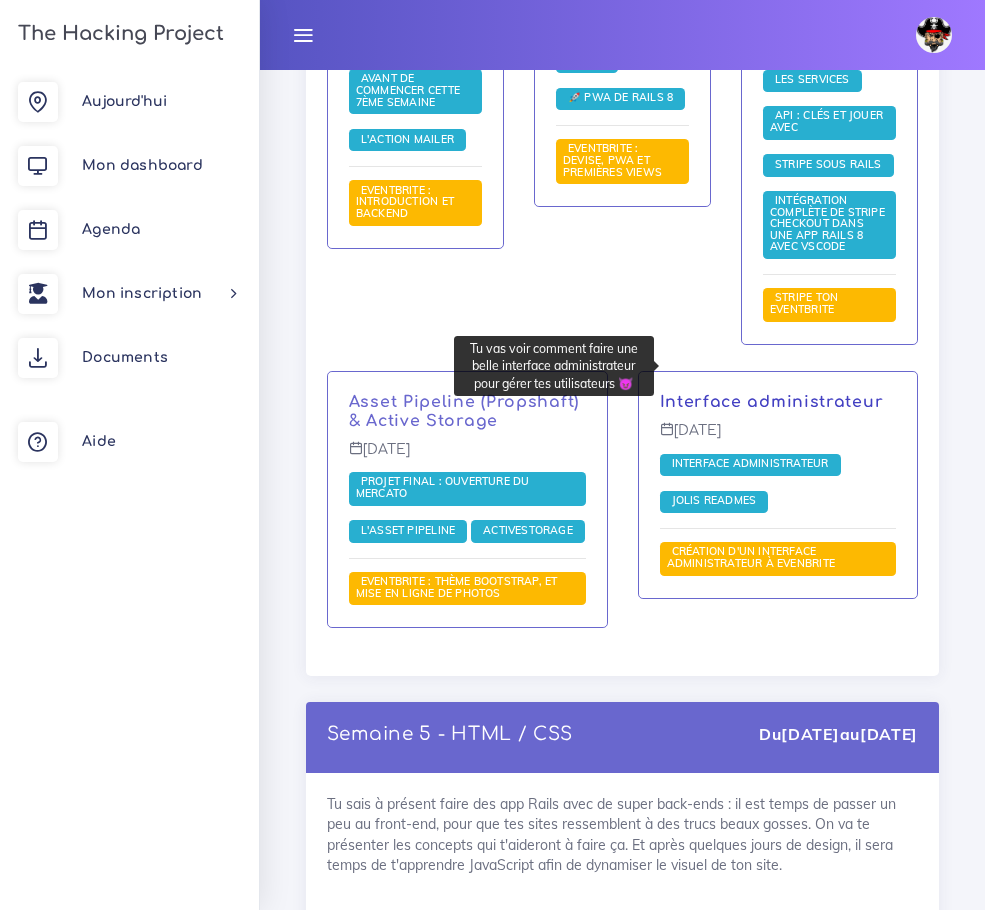 click on "Interface administrateur" at bounding box center (772, 402) 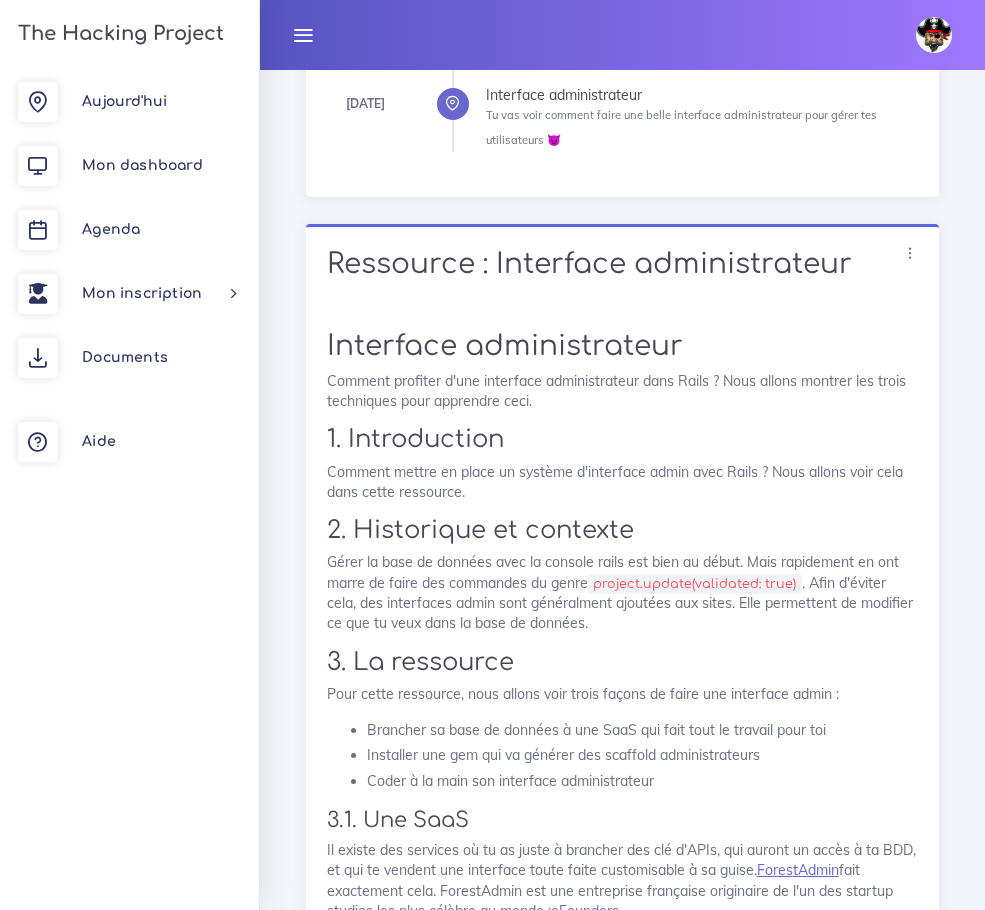 scroll, scrollTop: 425, scrollLeft: 0, axis: vertical 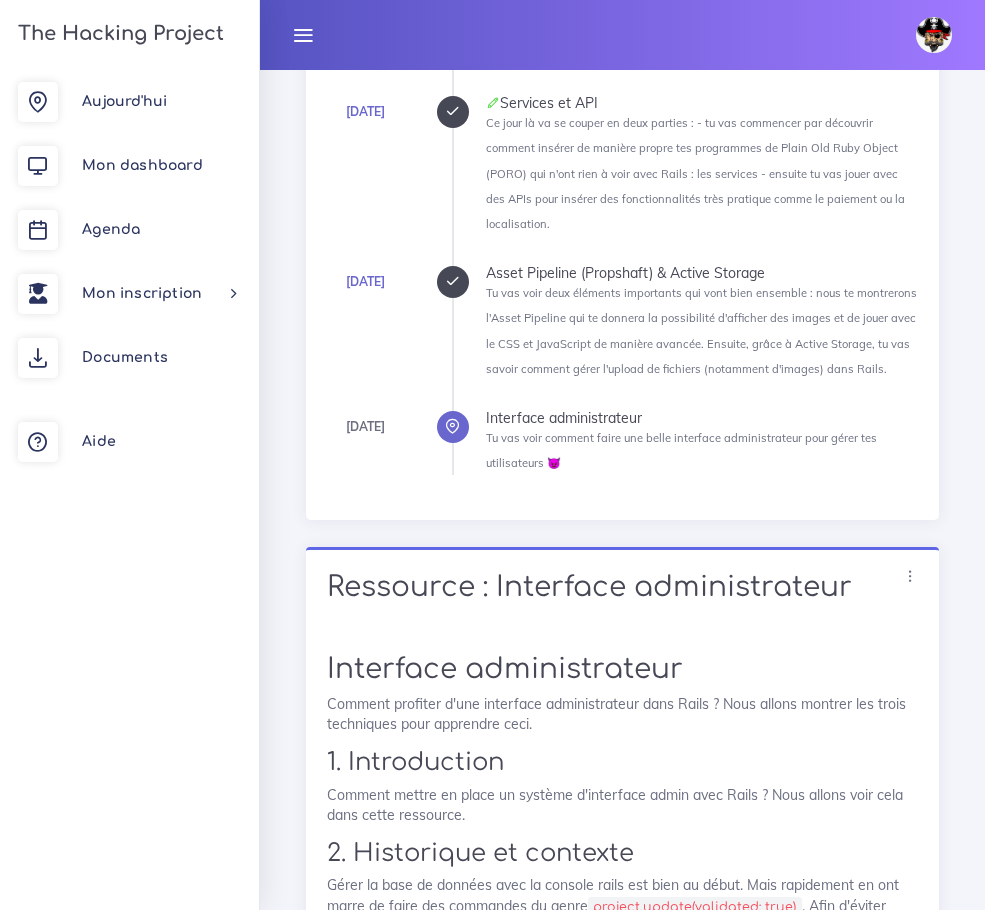 click at bounding box center (453, 282) 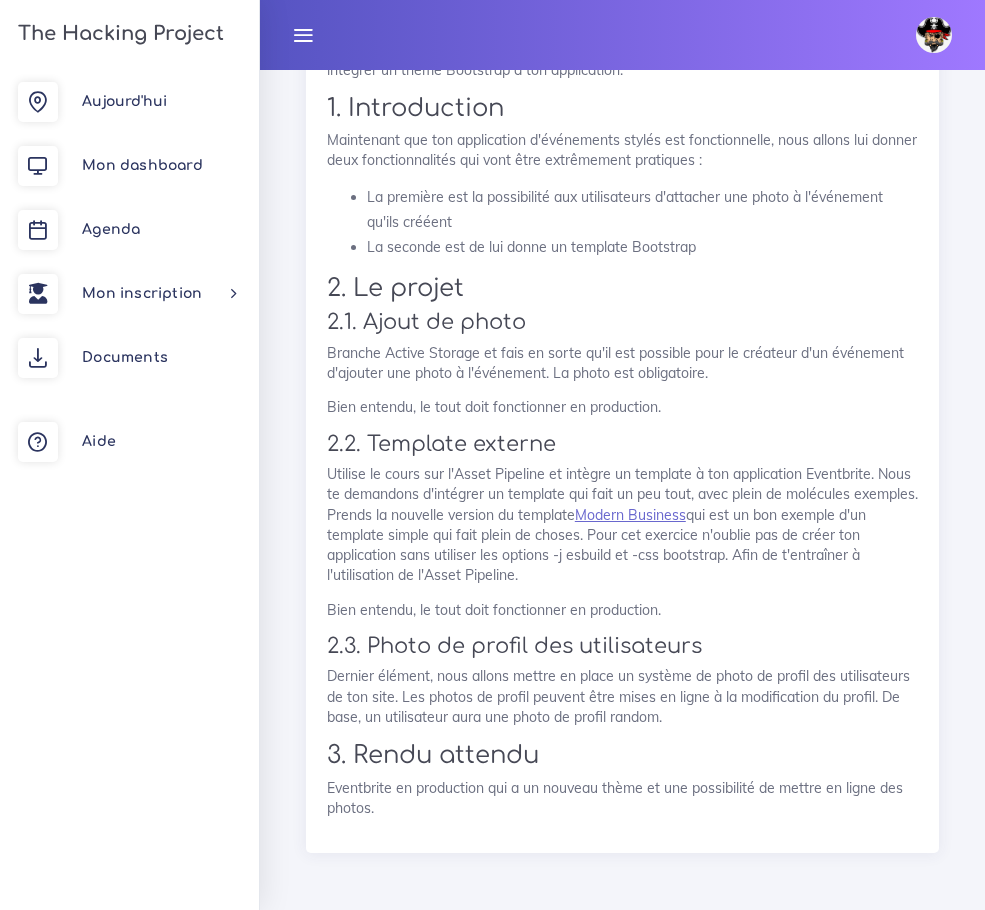scroll, scrollTop: 30686, scrollLeft: 0, axis: vertical 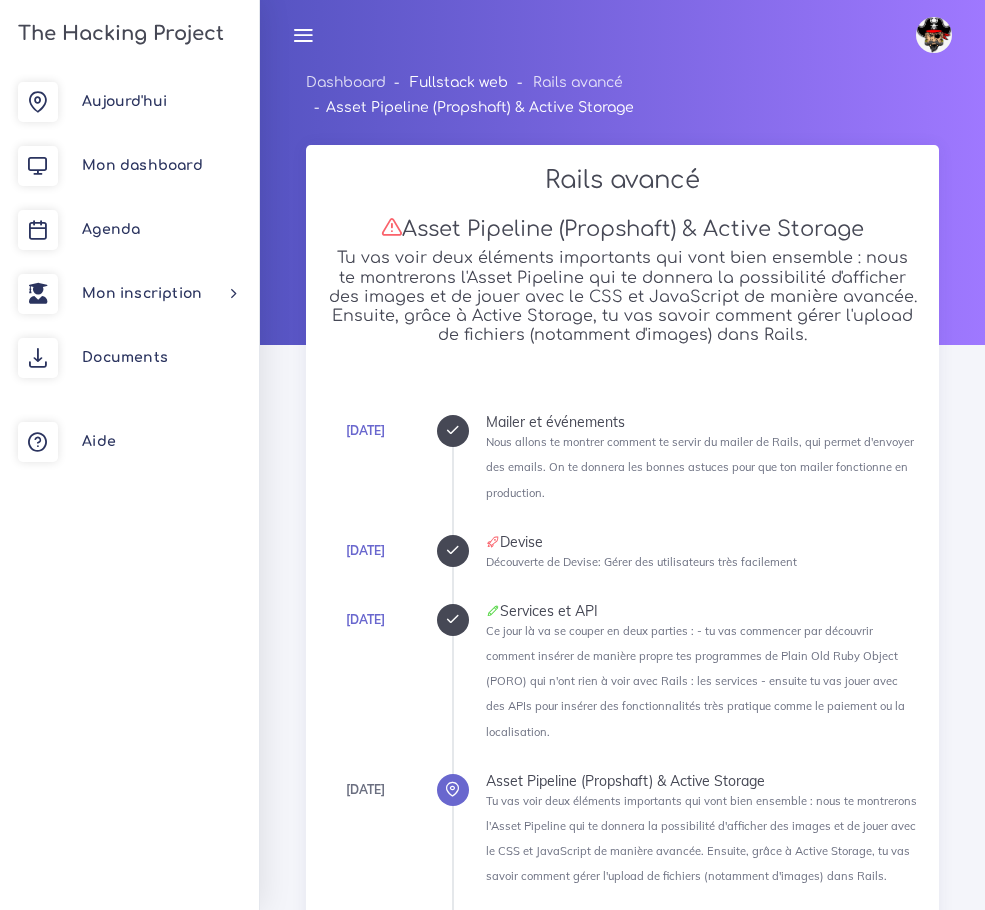 click on "Fullstack web" at bounding box center [459, 82] 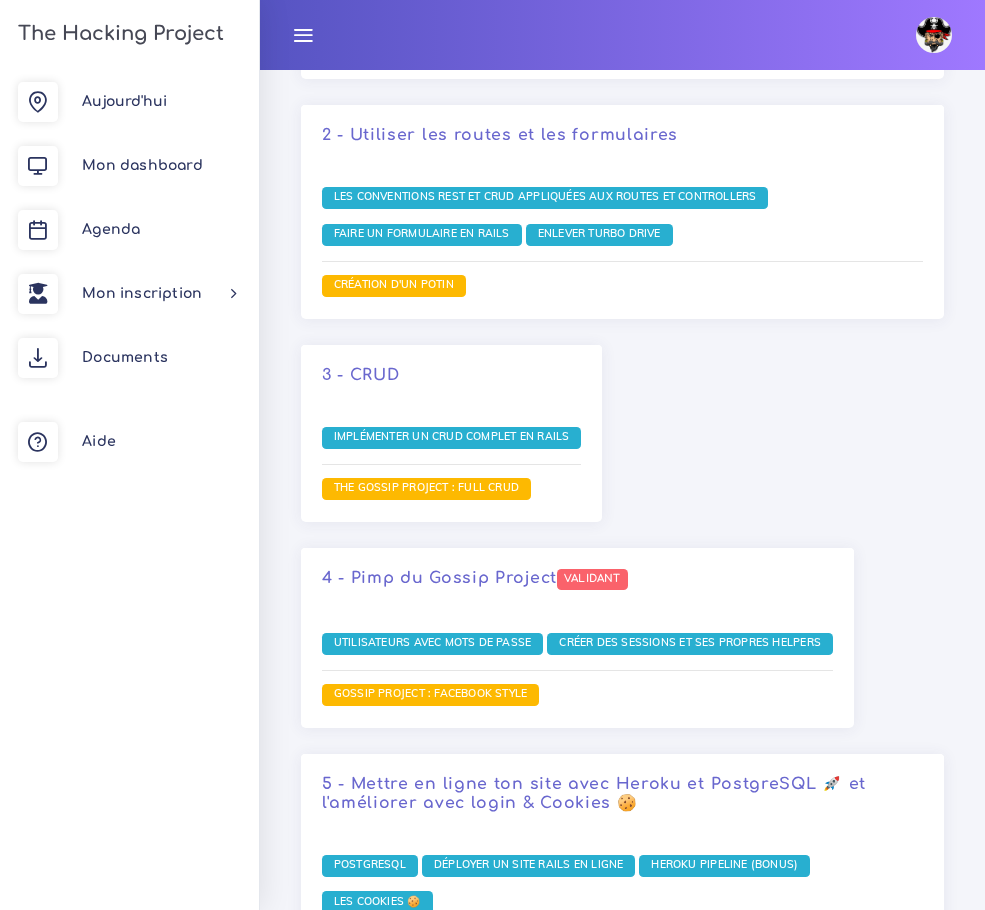 scroll, scrollTop: 3100, scrollLeft: 0, axis: vertical 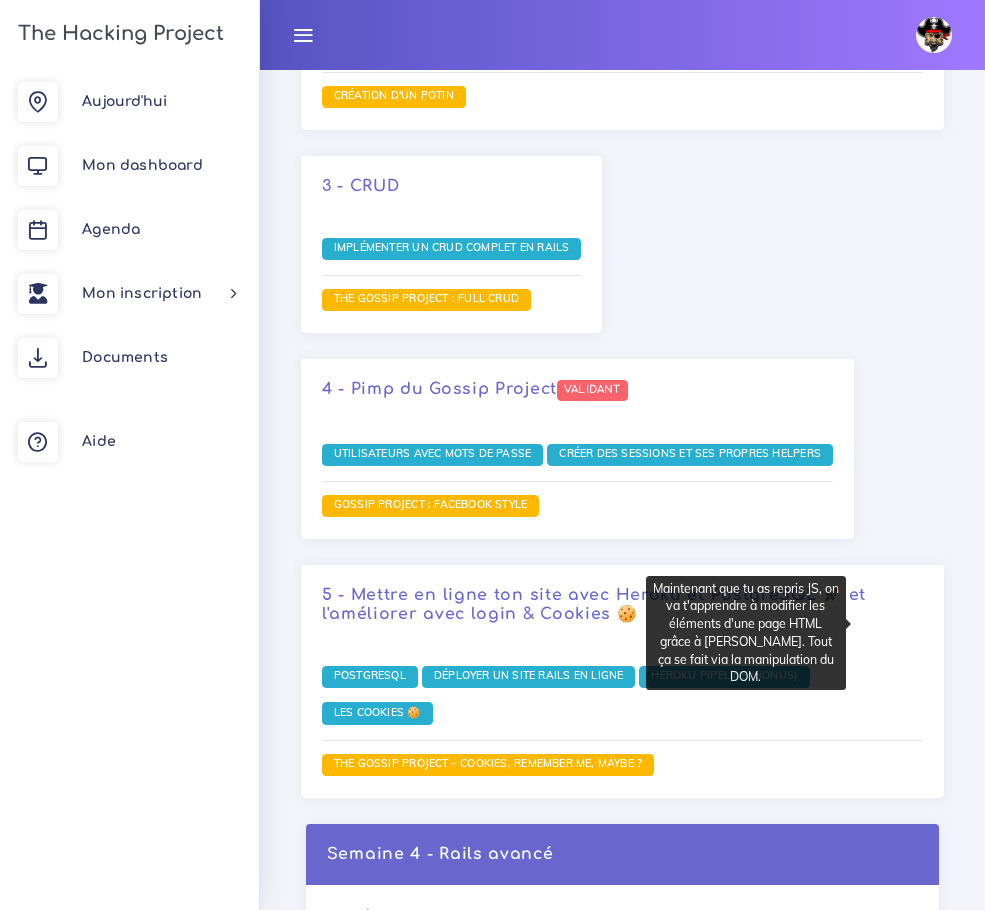 click on "Modifier une page HTML avec JavaScript (via le DOM)" at bounding box center (492, 3193) 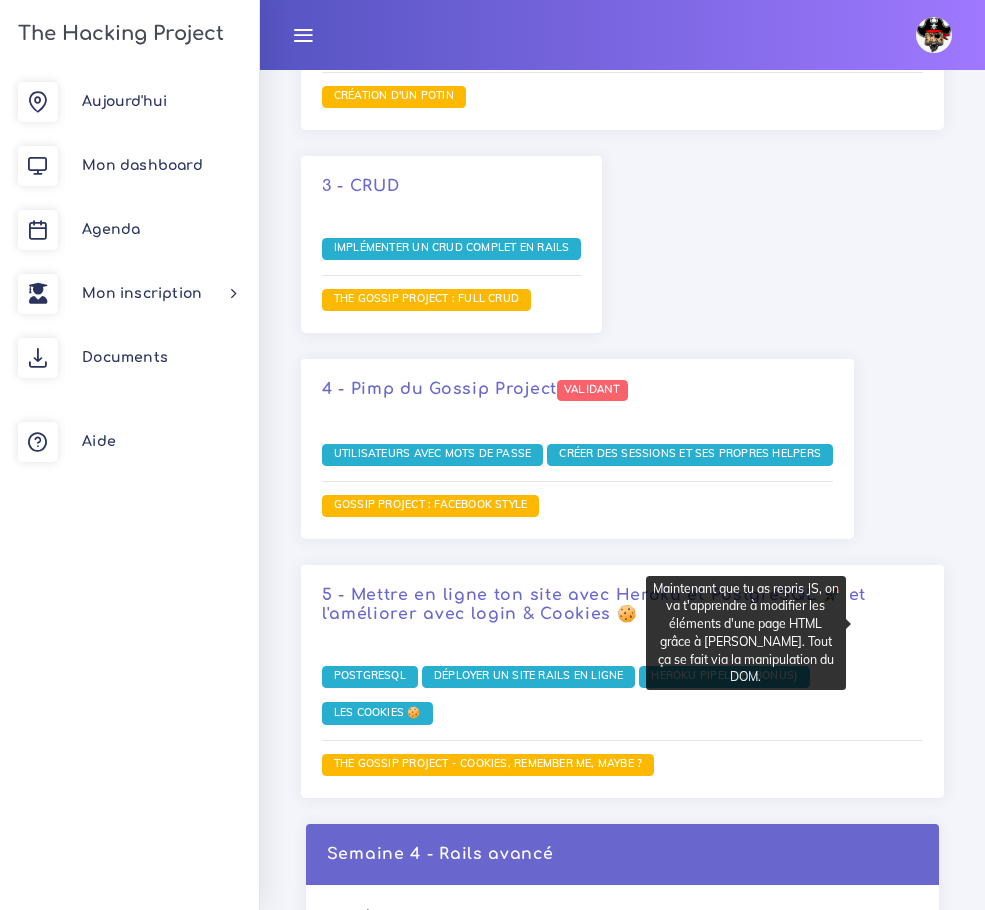 click on "Modifier une page HTML avec JavaScript (via le DOM)" at bounding box center (492, 3192) 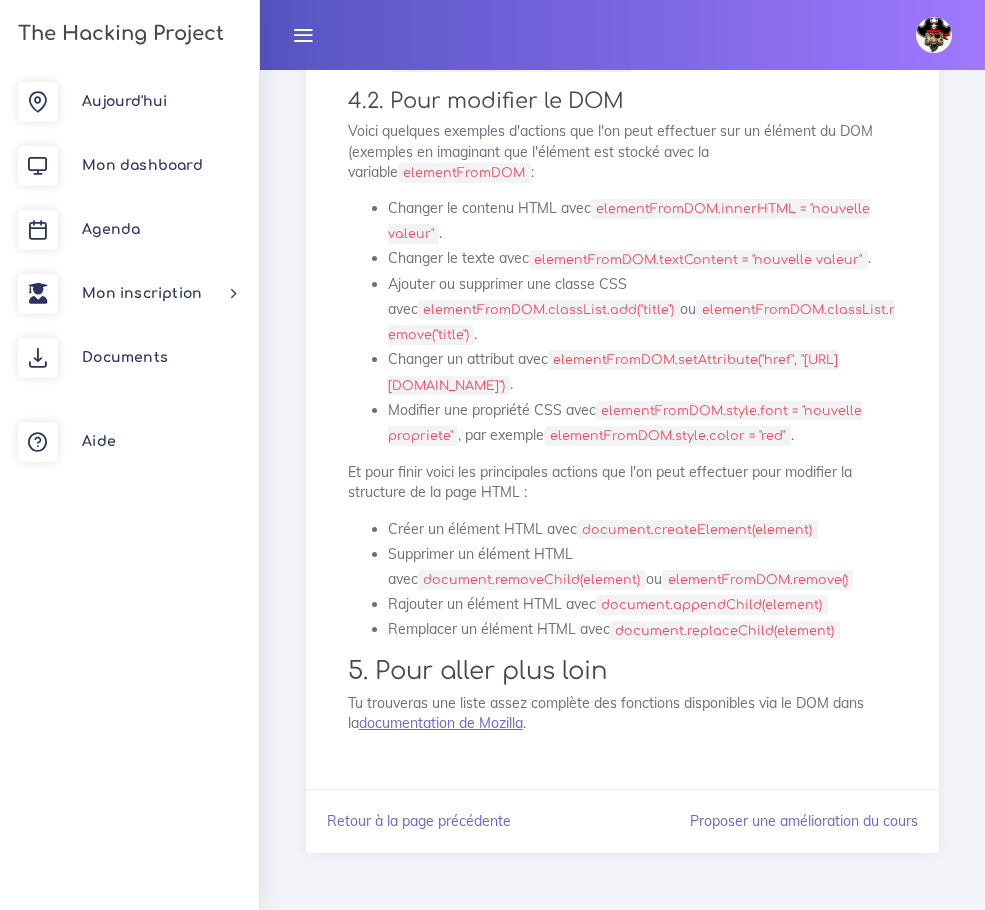 scroll, scrollTop: 3147, scrollLeft: 0, axis: vertical 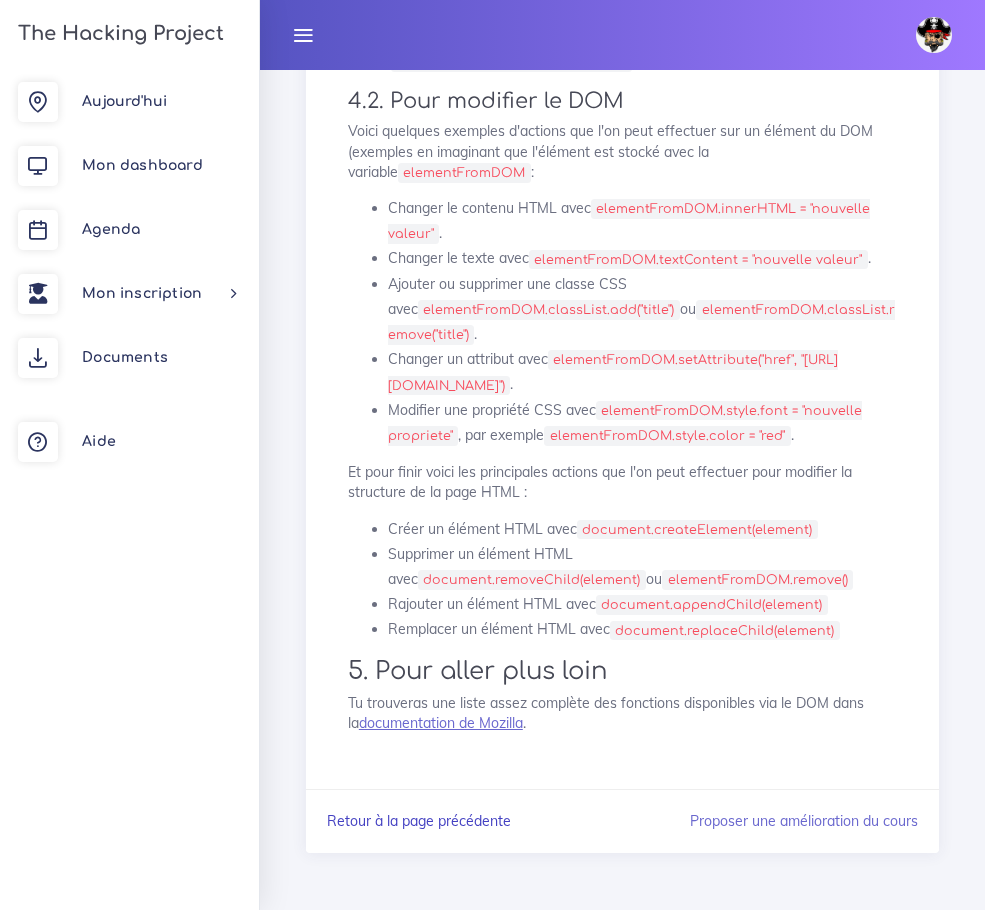 click on "Retour à la page précédente" at bounding box center (419, 821) 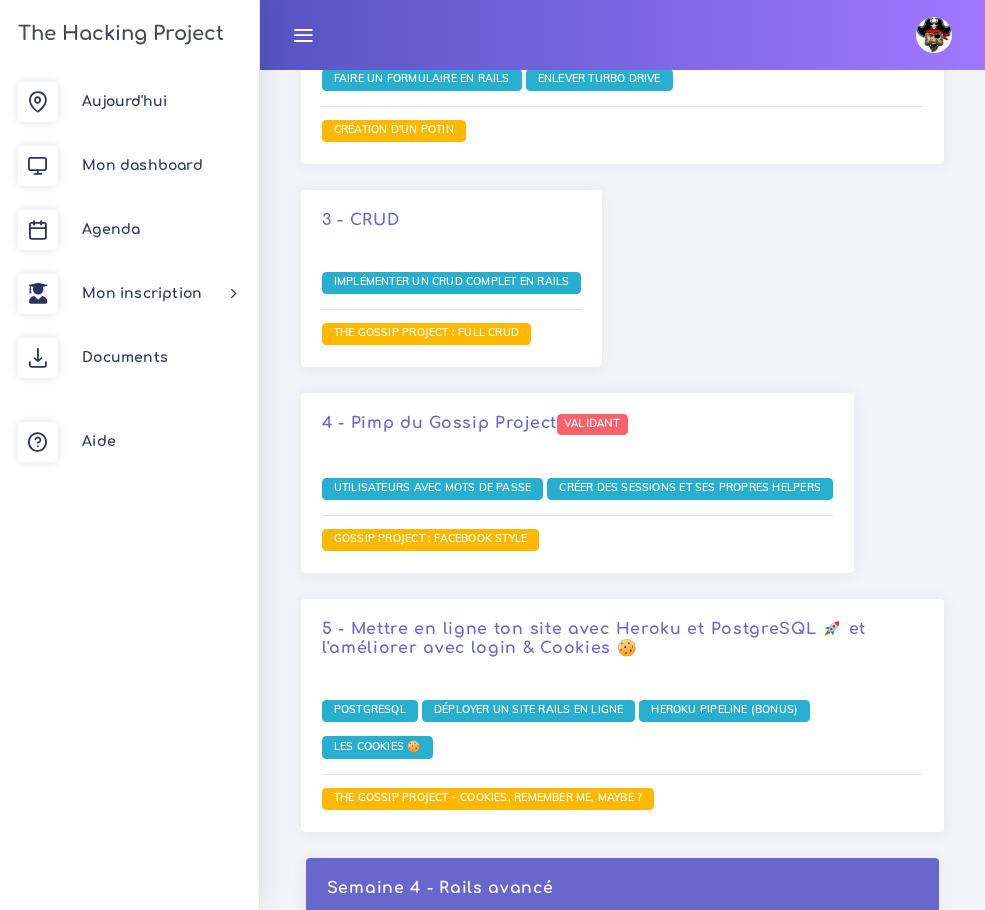 scroll, scrollTop: 3100, scrollLeft: 0, axis: vertical 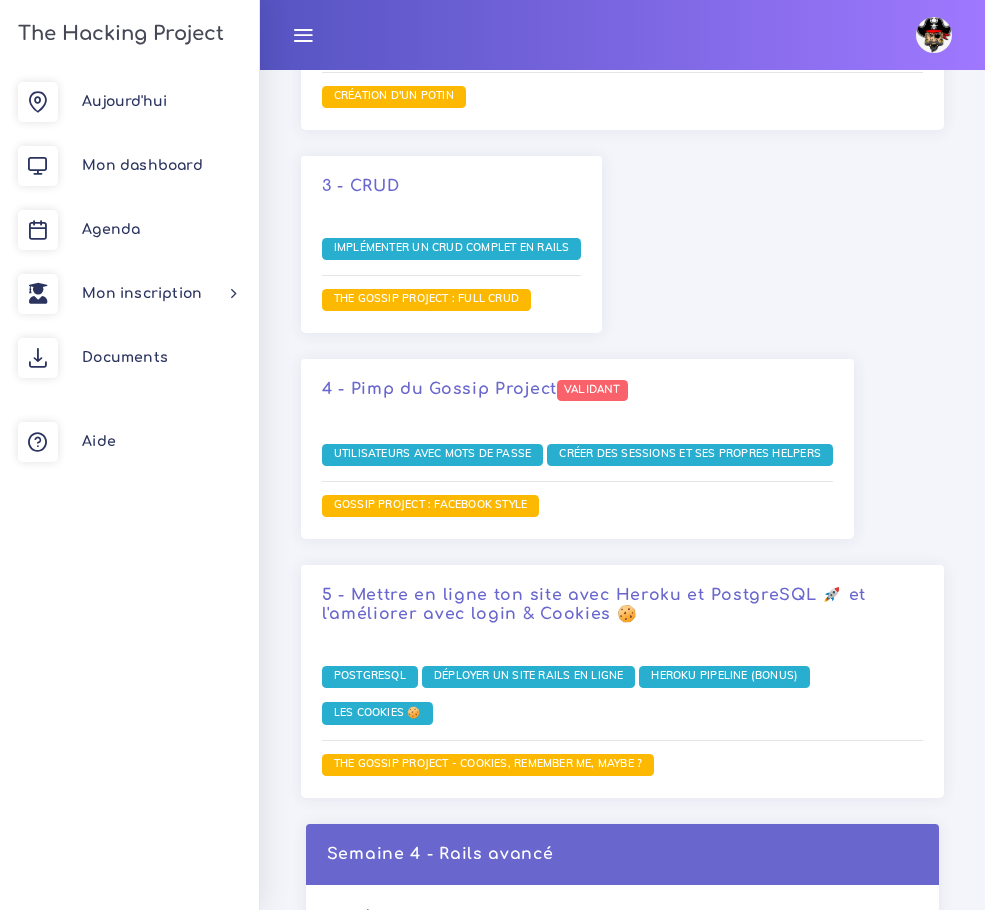 click on "4
-  JavaScript : les bases
Validant" at bounding box center (471, 2927) 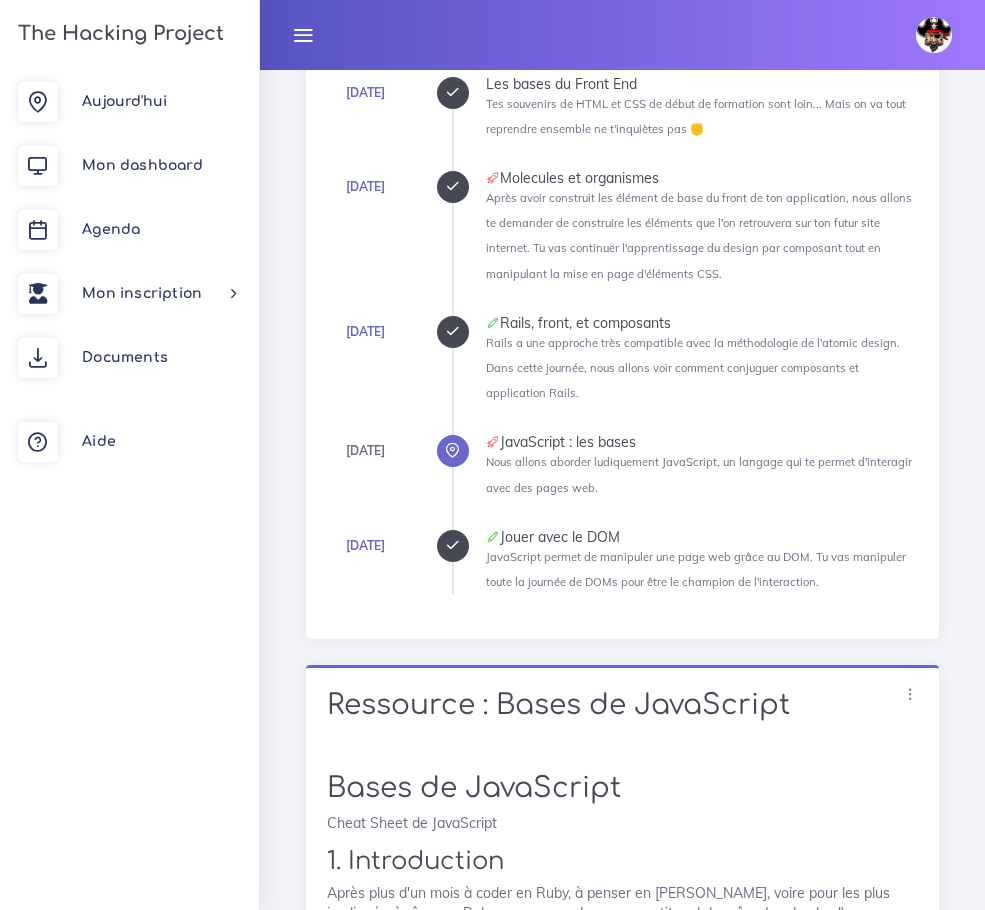 scroll, scrollTop: 200, scrollLeft: 0, axis: vertical 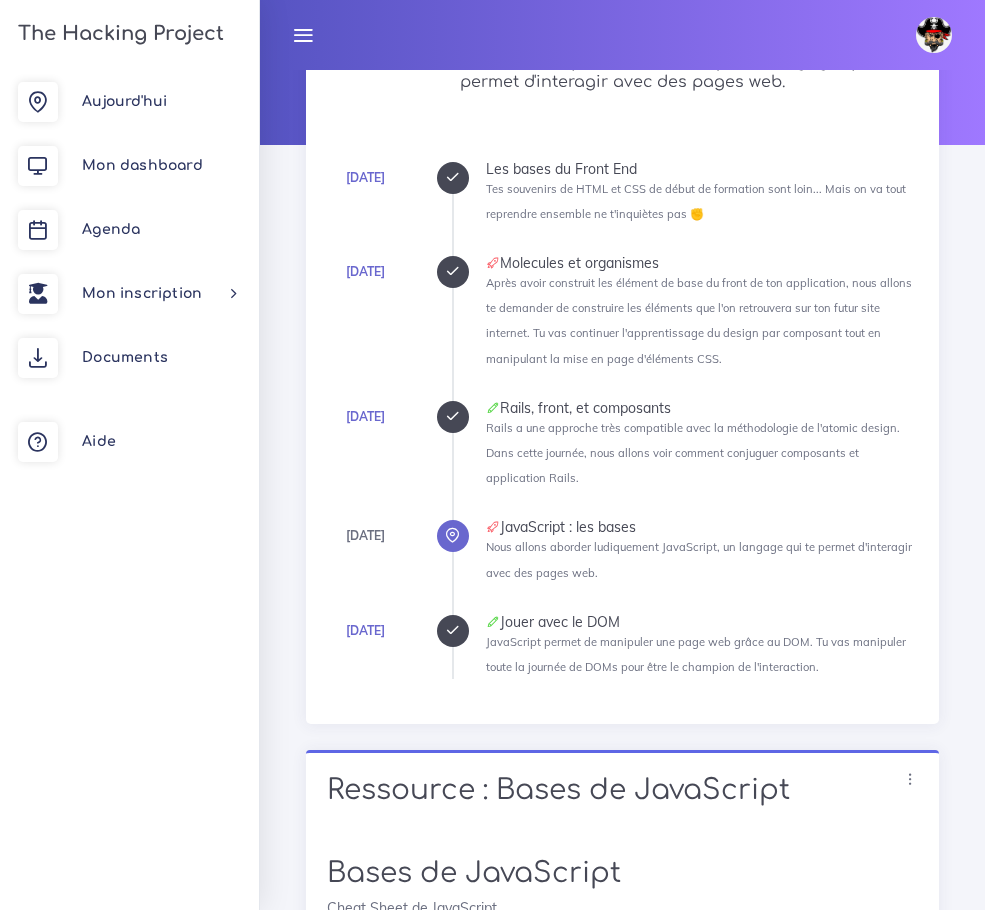 click at bounding box center [452, 416] 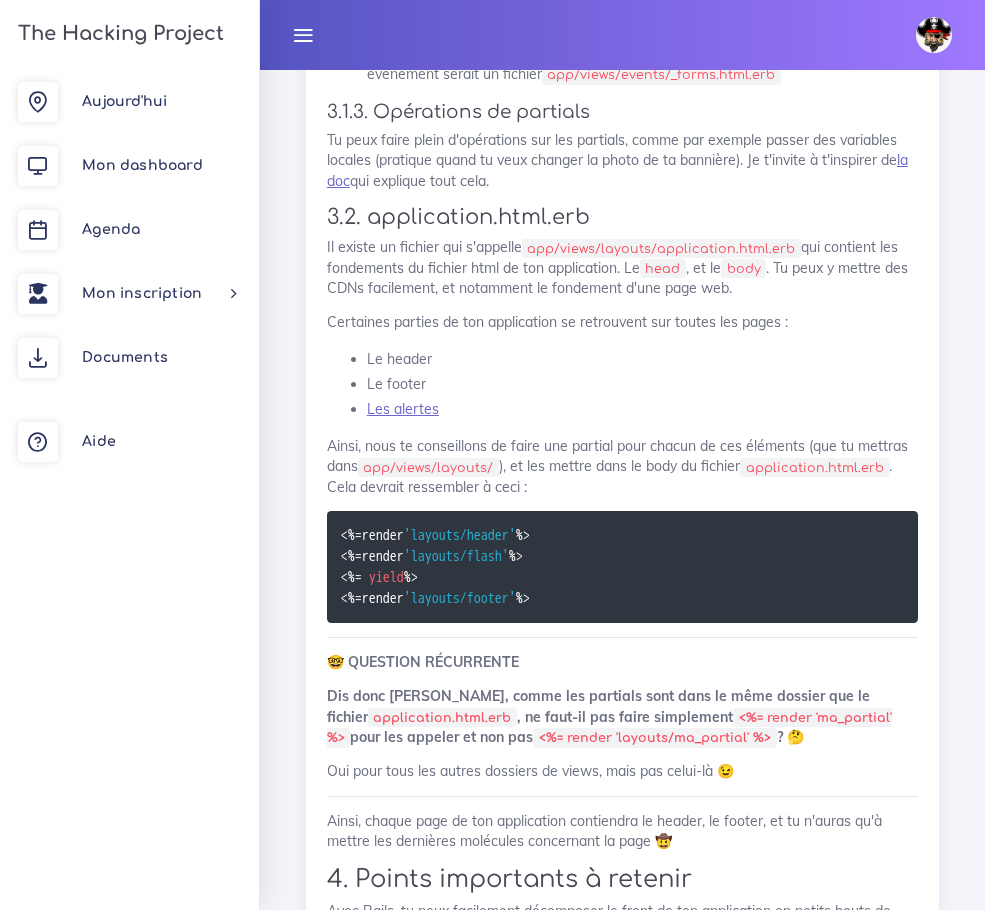 scroll, scrollTop: 2700, scrollLeft: 0, axis: vertical 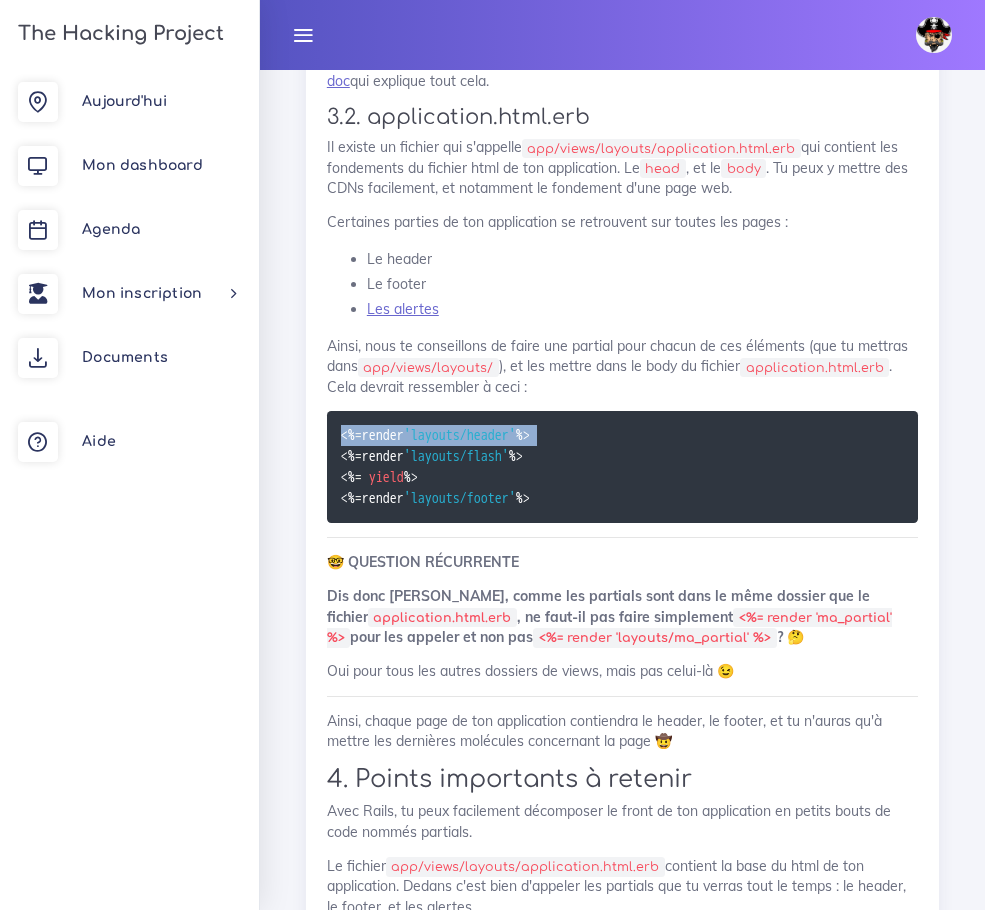 drag, startPoint x: 578, startPoint y: 607, endPoint x: 338, endPoint y: 611, distance: 240.03333 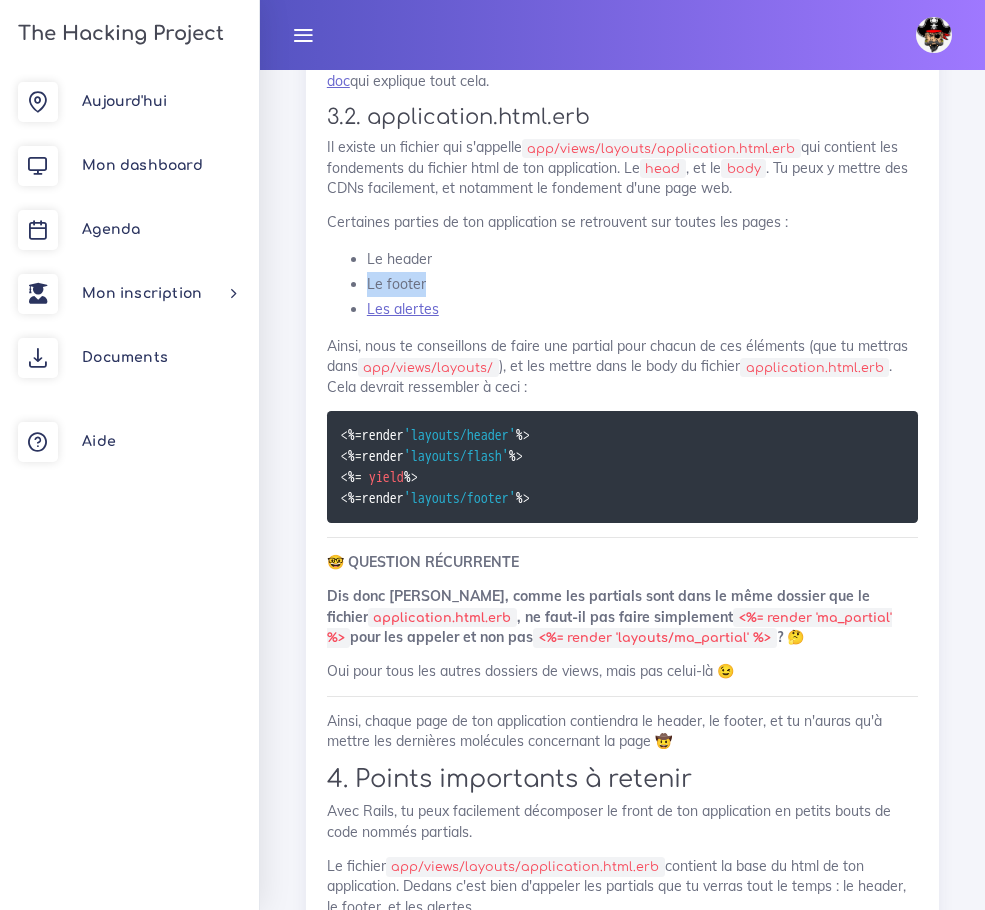 drag, startPoint x: 456, startPoint y: 450, endPoint x: 347, endPoint y: 450, distance: 109 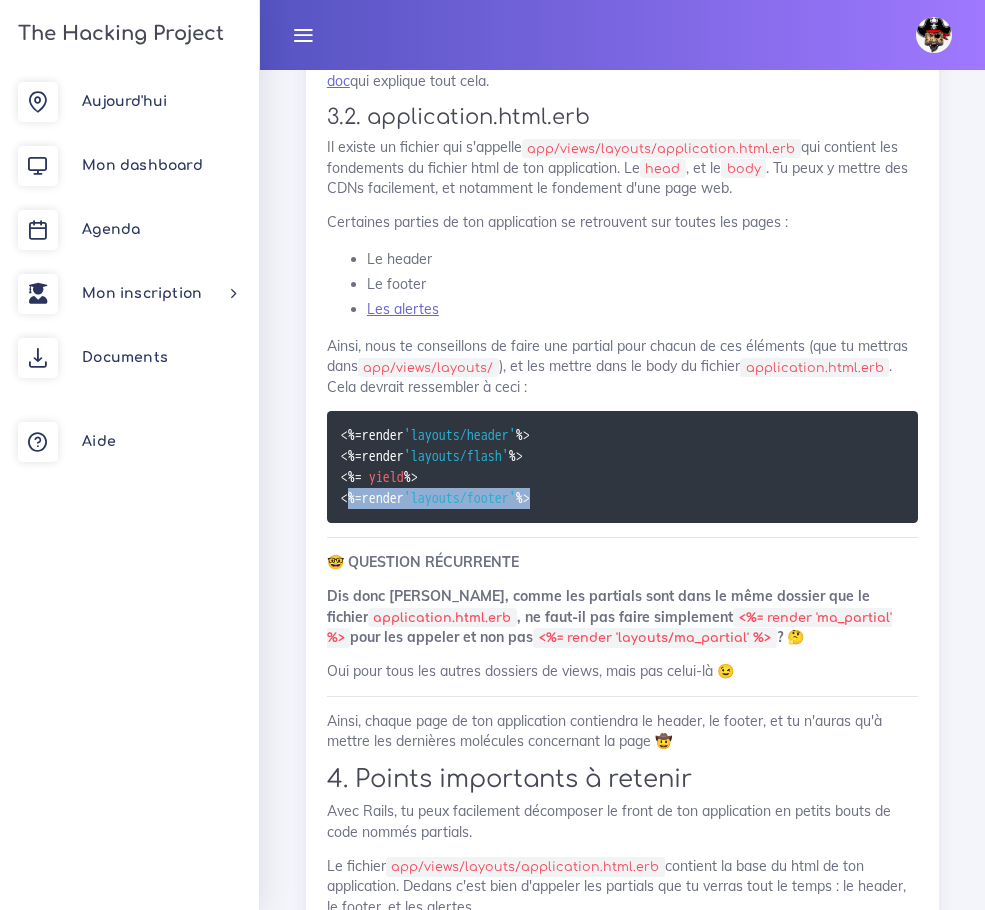 drag, startPoint x: 575, startPoint y: 675, endPoint x: 332, endPoint y: 681, distance: 243.07407 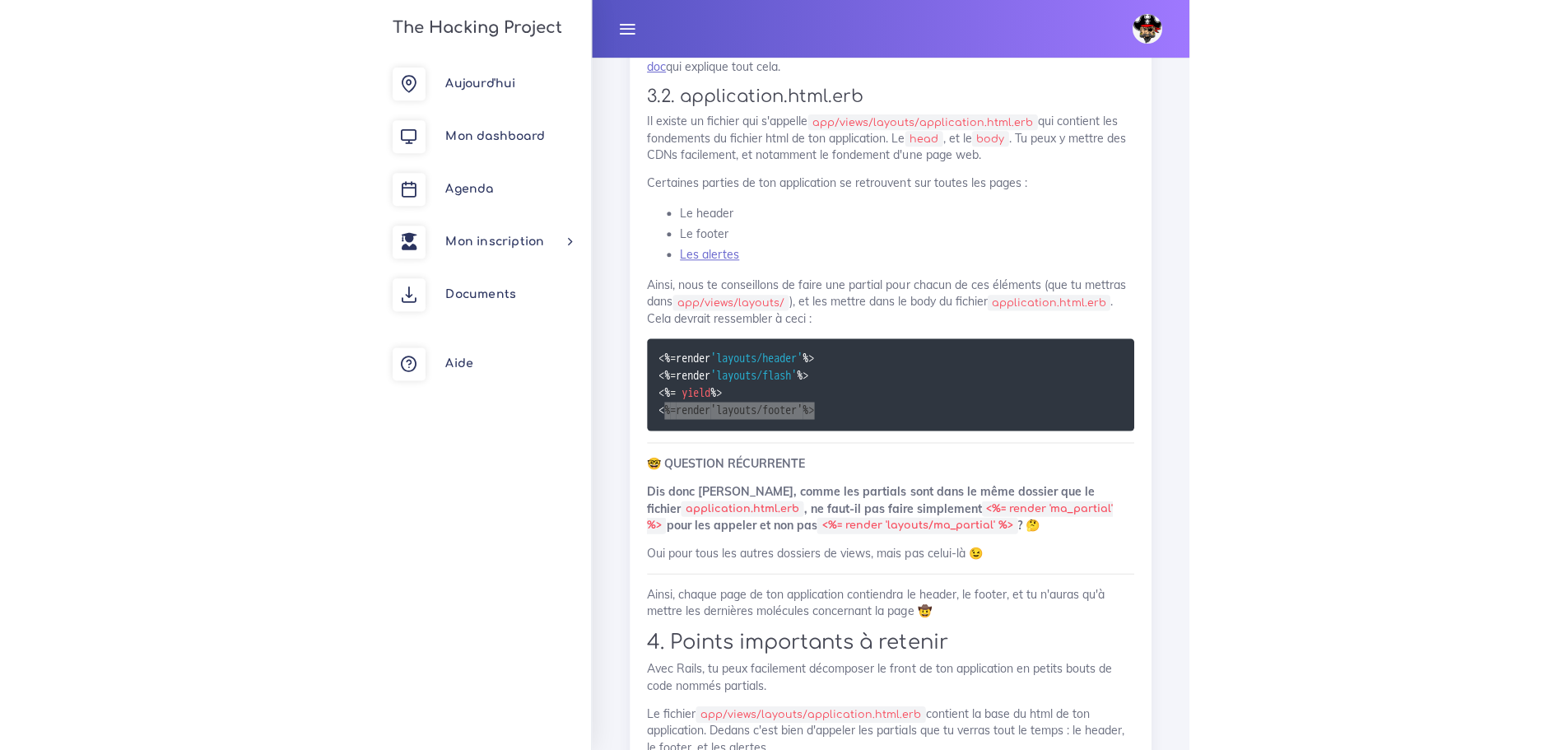 scroll, scrollTop: 2141, scrollLeft: 0, axis: vertical 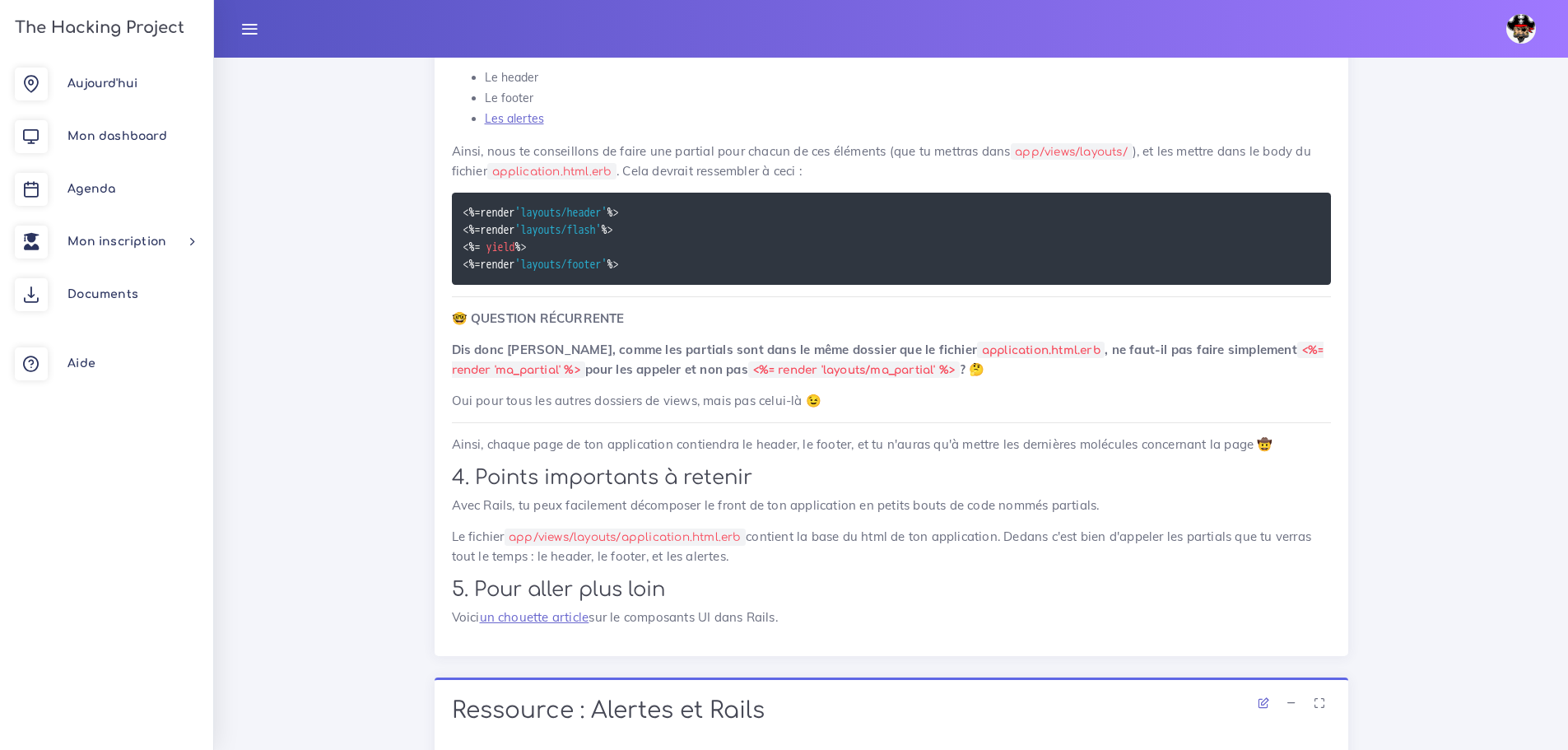 click on "<% =  render  'layouts/header'  %>
<% =  render  'layouts/flash' %>
<% =   yield  %>
<% =  render  'layouts/footer' %>" at bounding box center [891, 239] 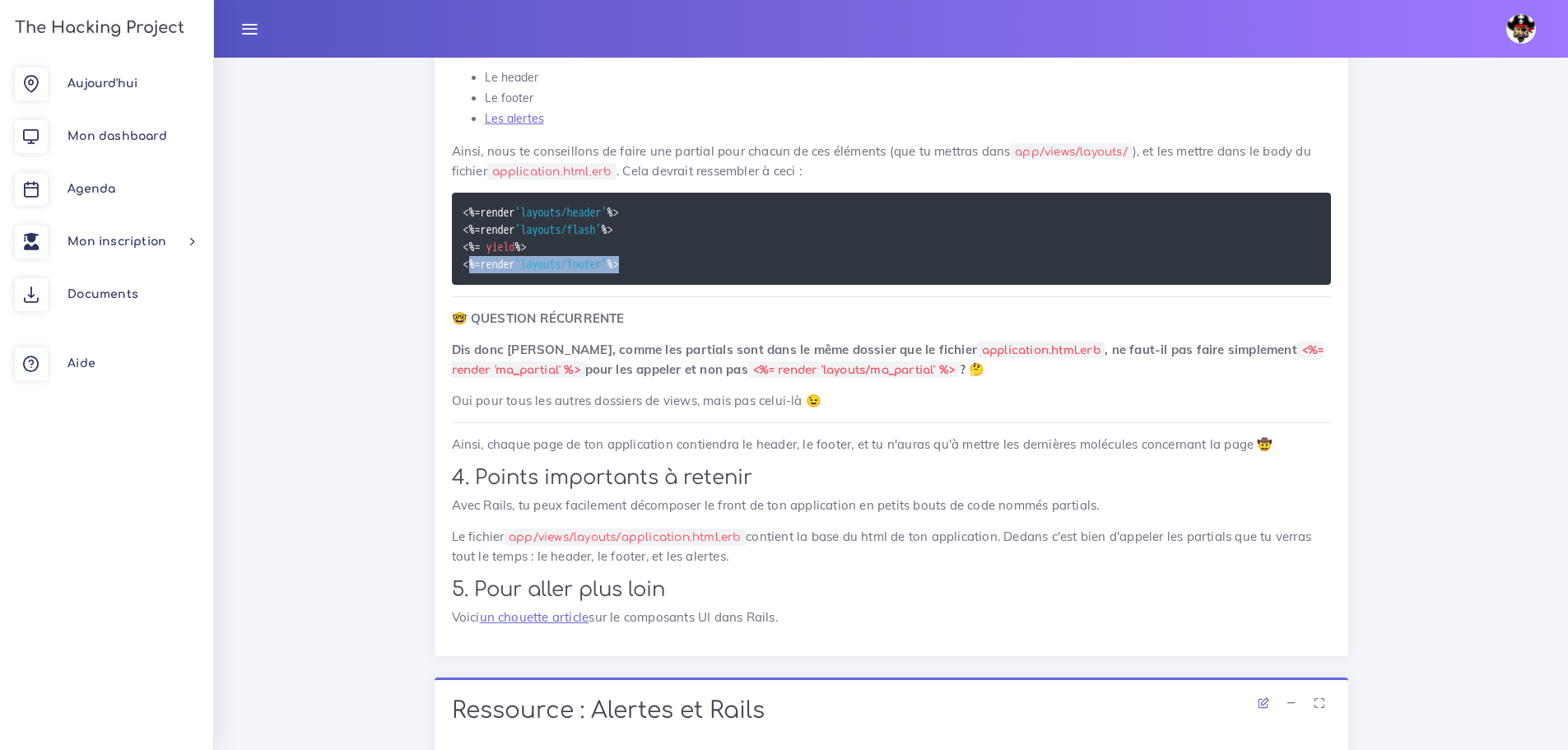 drag, startPoint x: 673, startPoint y: 263, endPoint x: 463, endPoint y: 270, distance: 210.11663 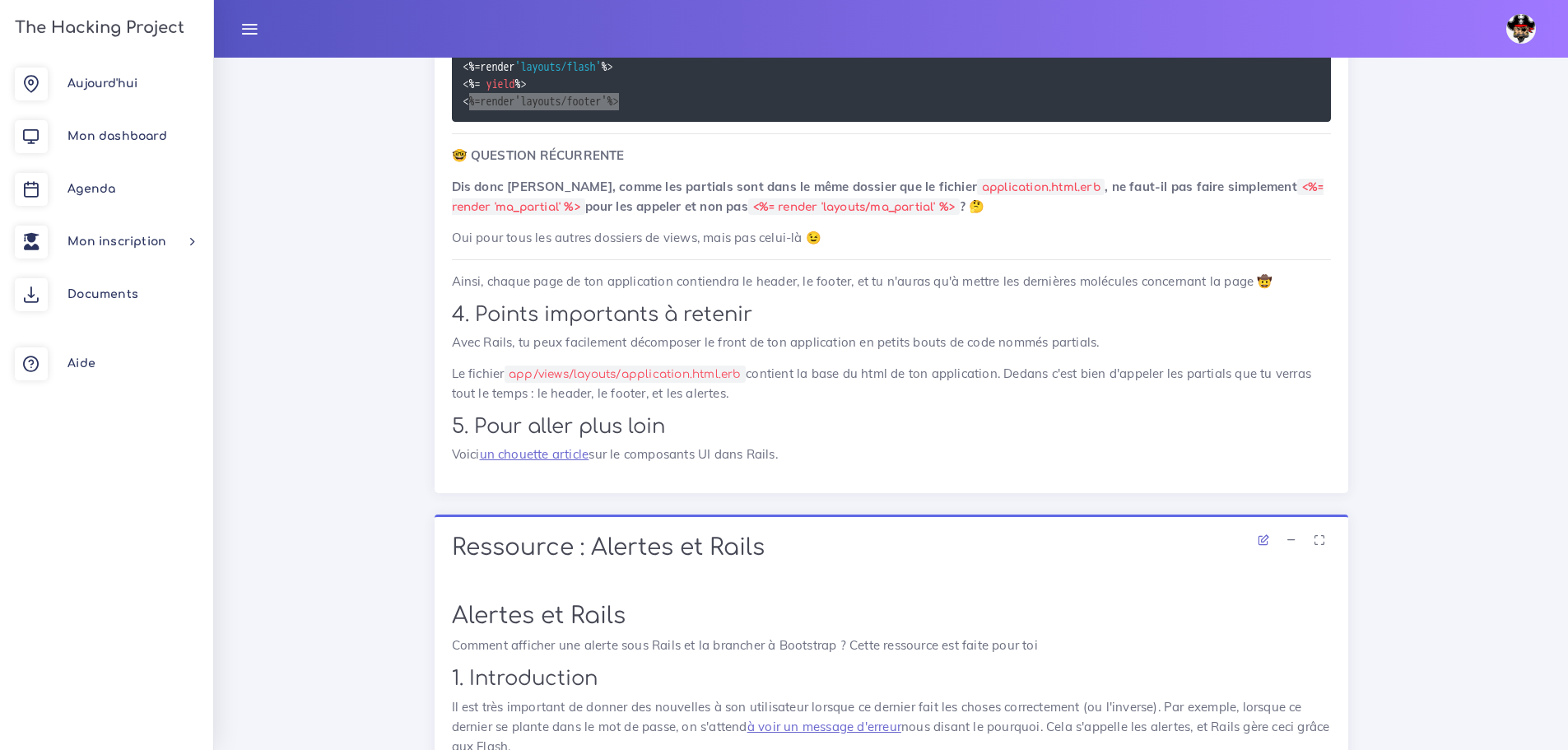 scroll, scrollTop: 2058, scrollLeft: 0, axis: vertical 